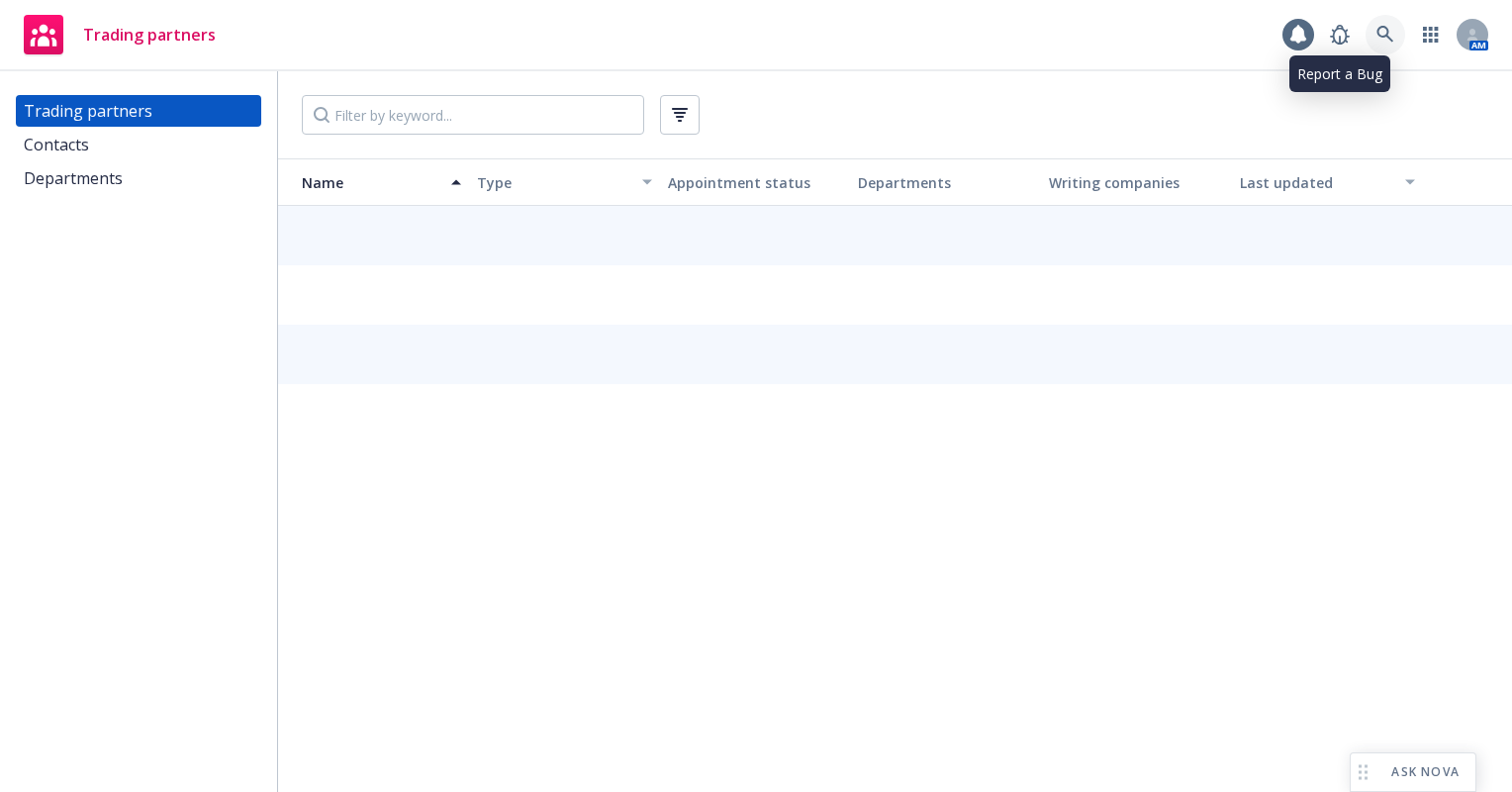 scroll, scrollTop: 0, scrollLeft: 0, axis: both 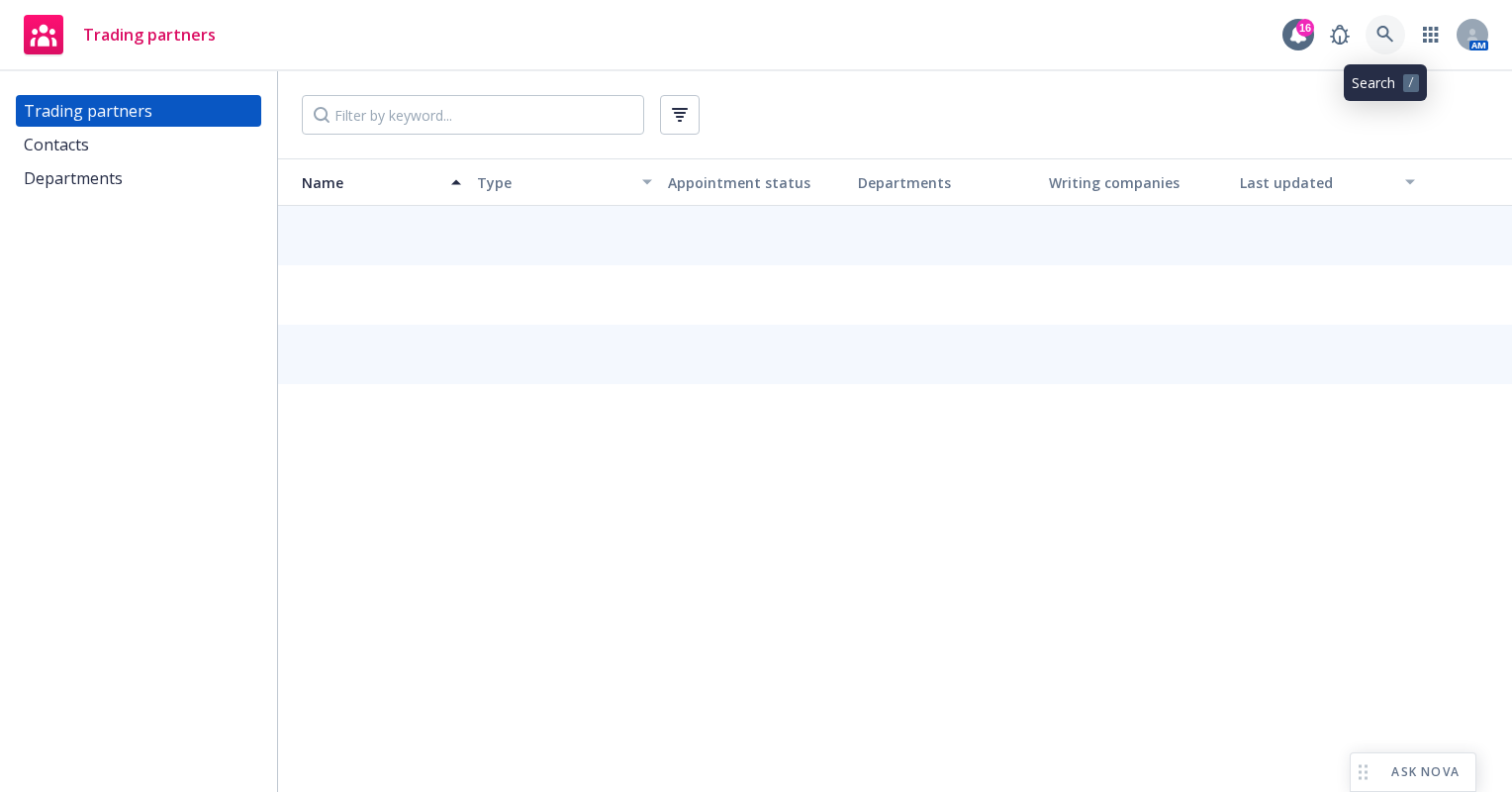 click 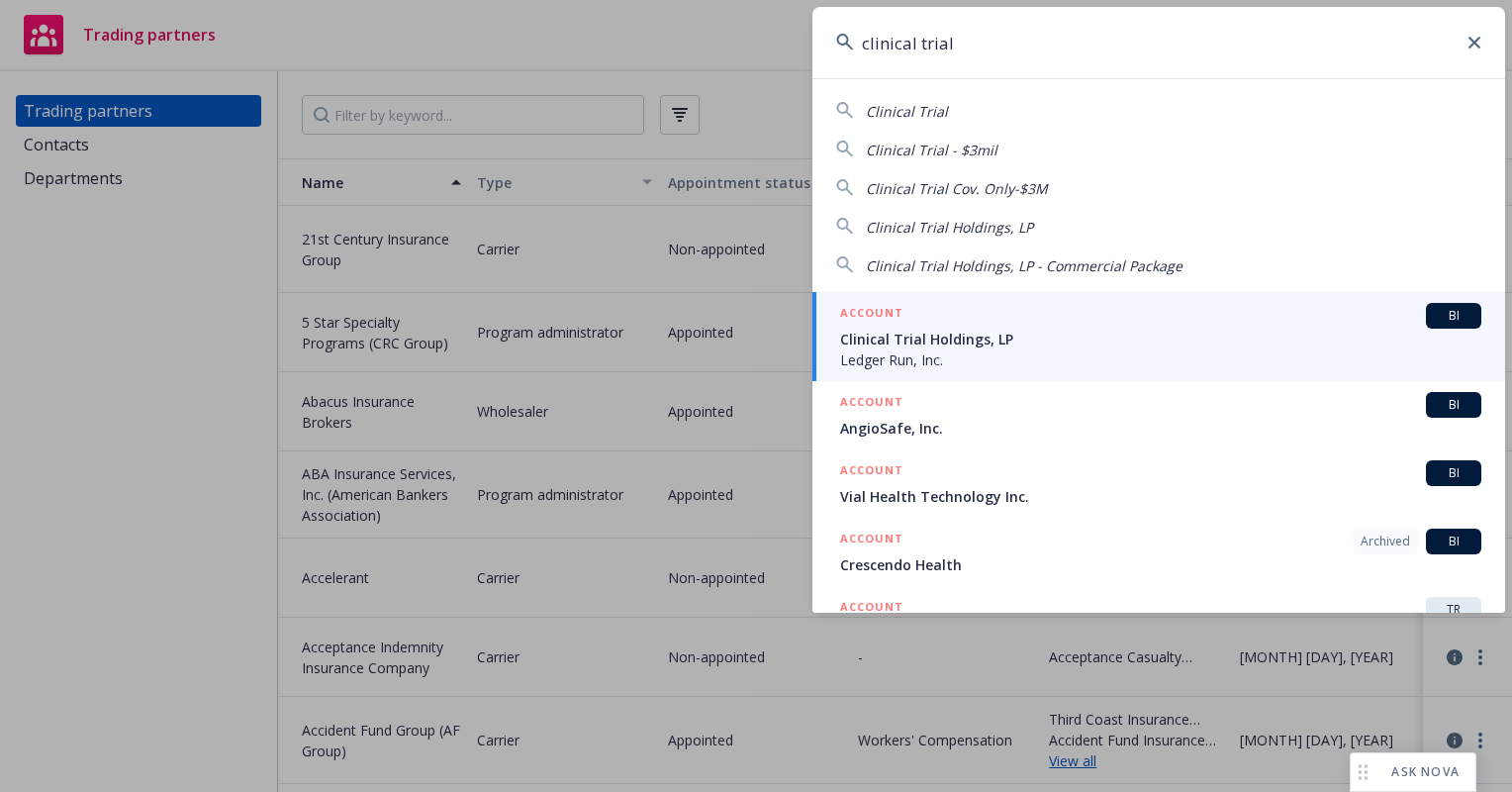 type on "clinical trial" 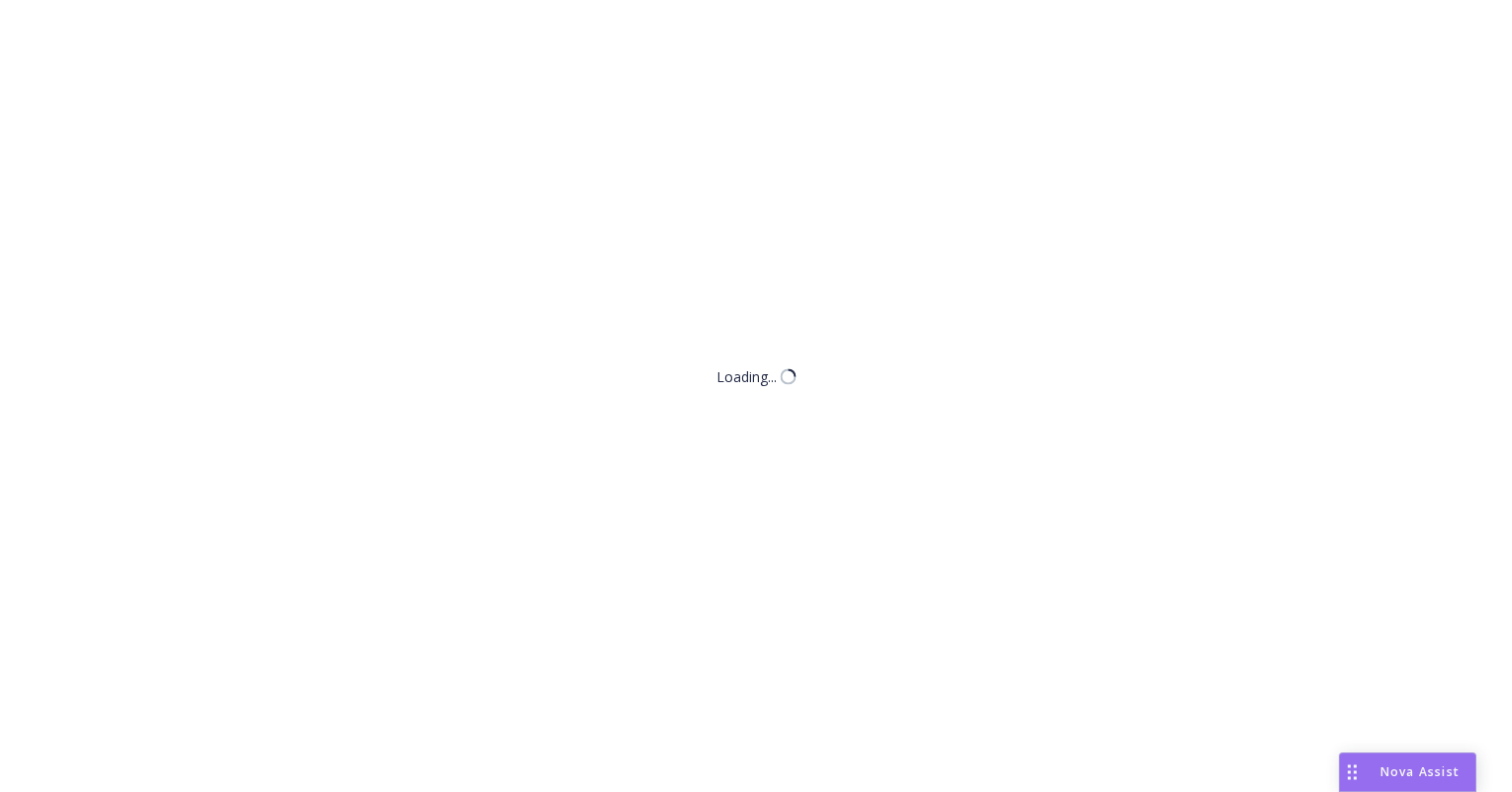 scroll, scrollTop: 0, scrollLeft: 0, axis: both 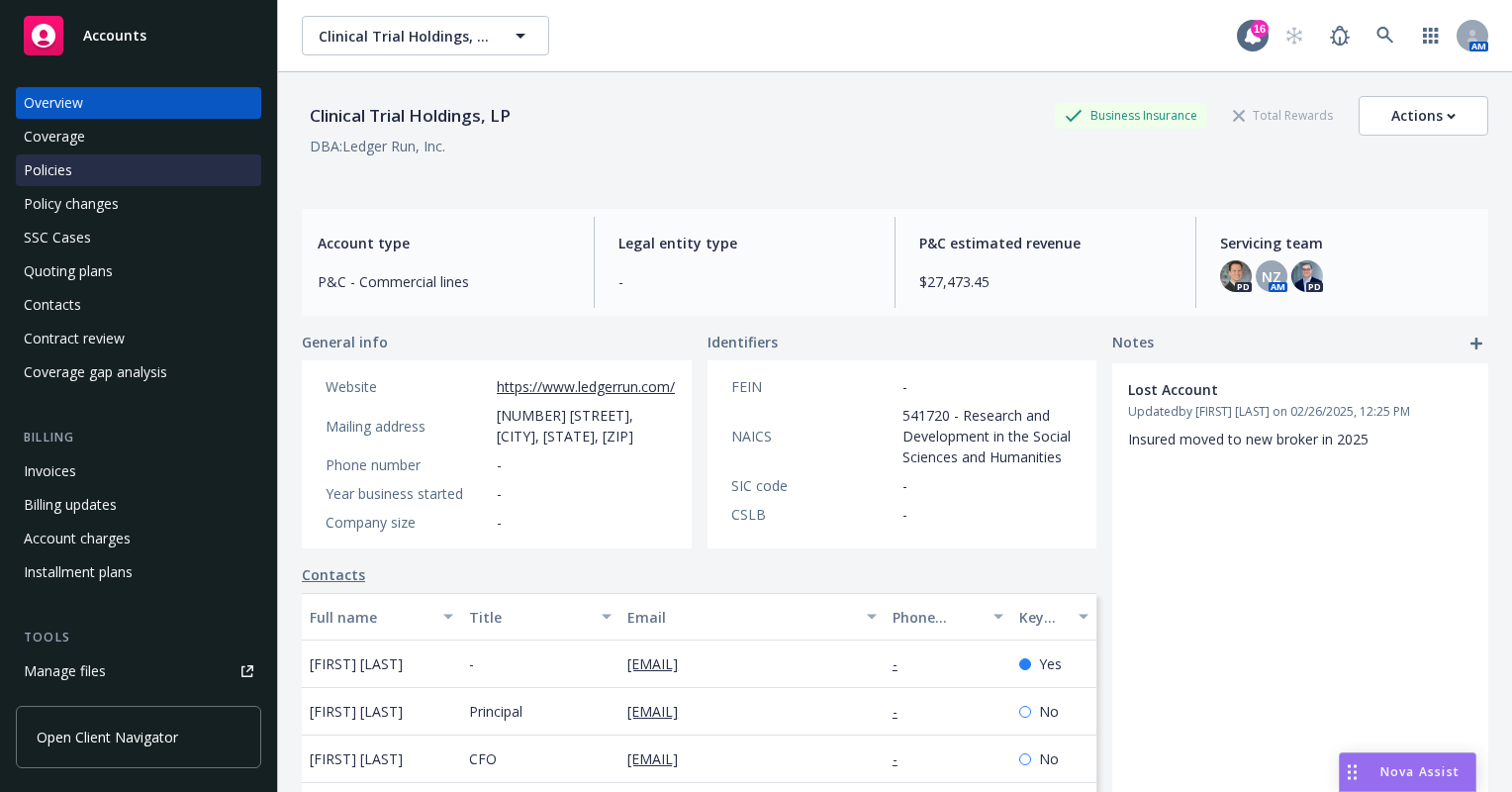 click on "Policies" at bounding box center [139, 170] 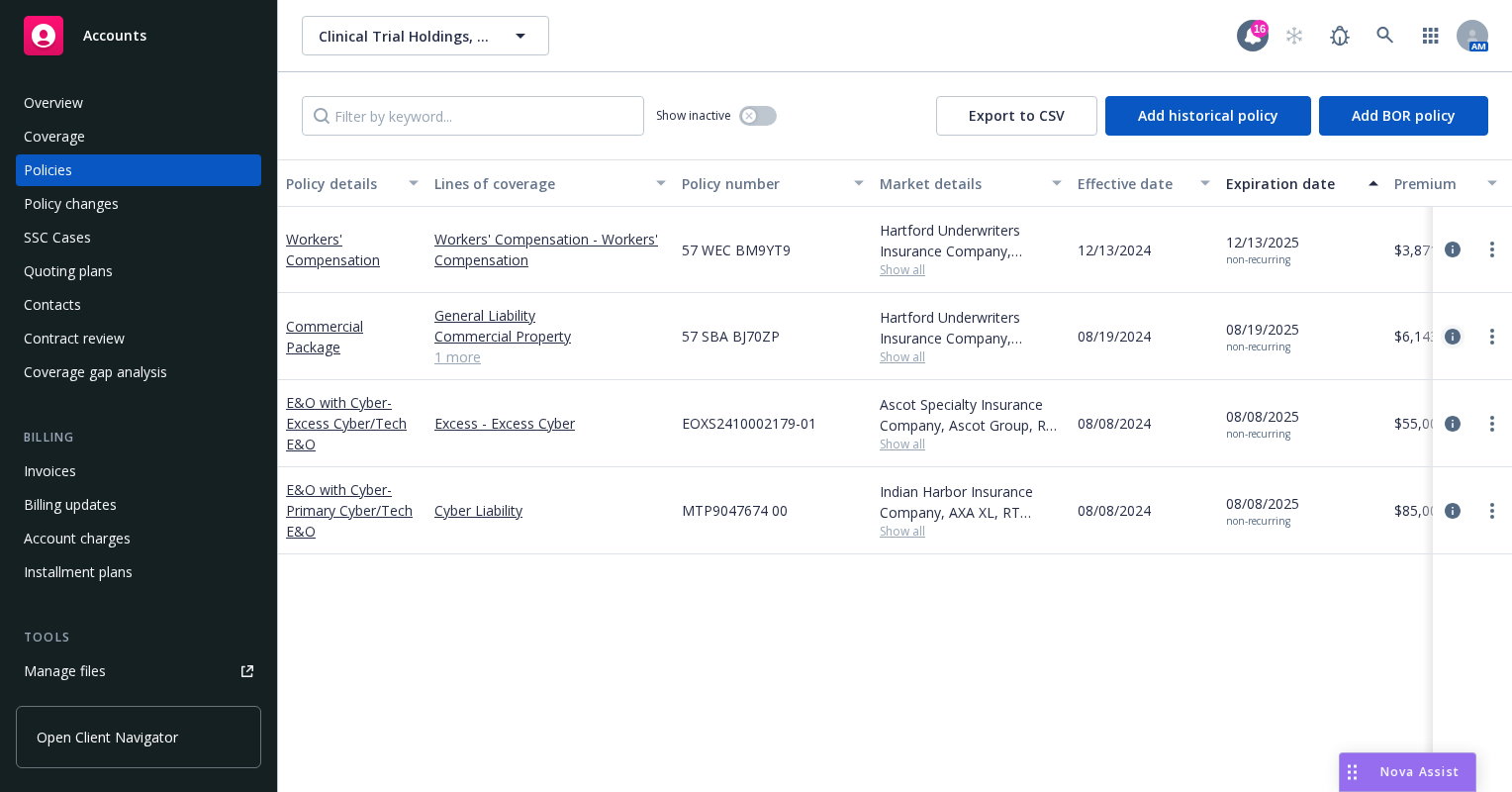 click 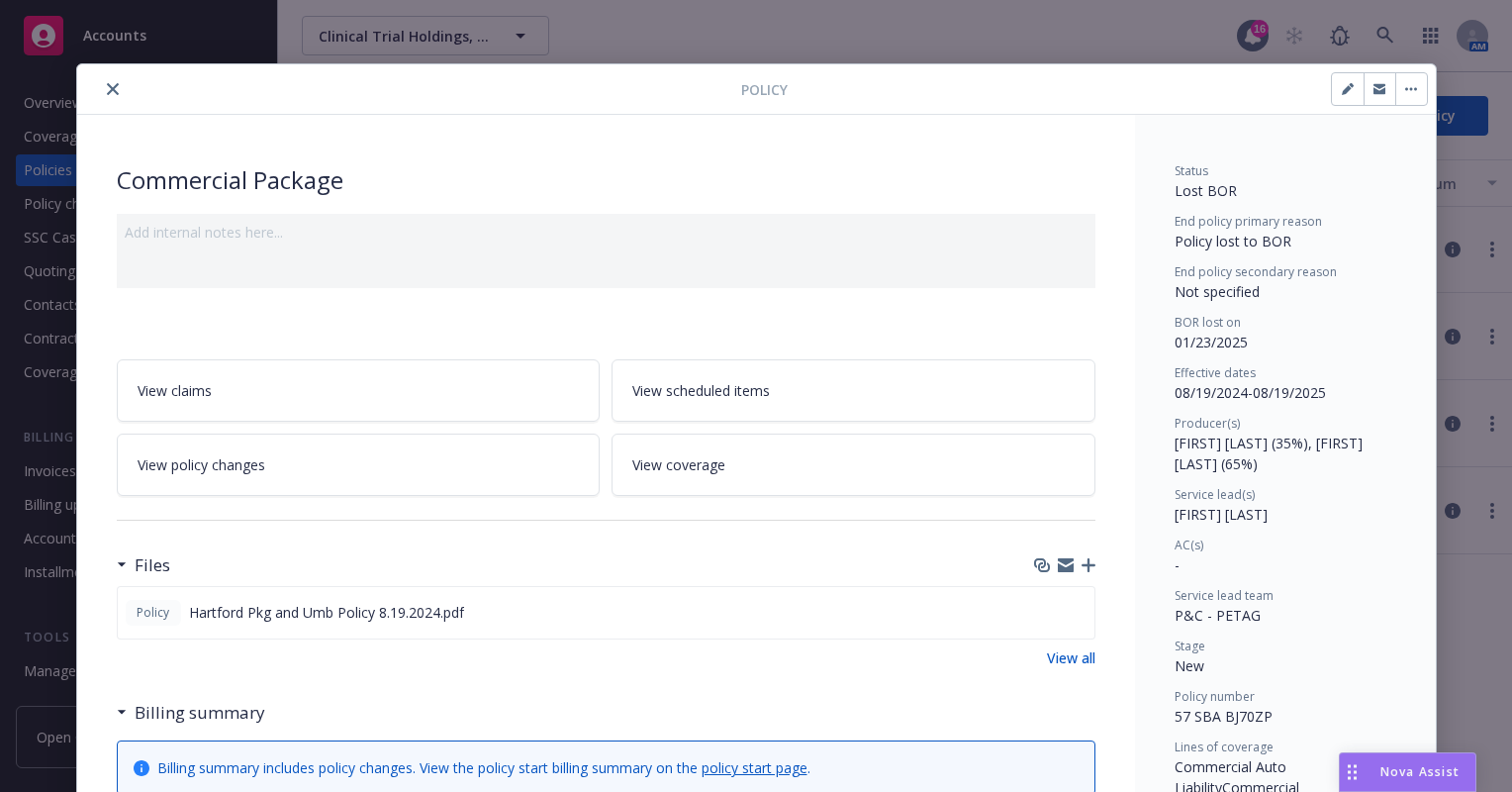 click on "[FIRST] [LAST]" at bounding box center [1285, 923] 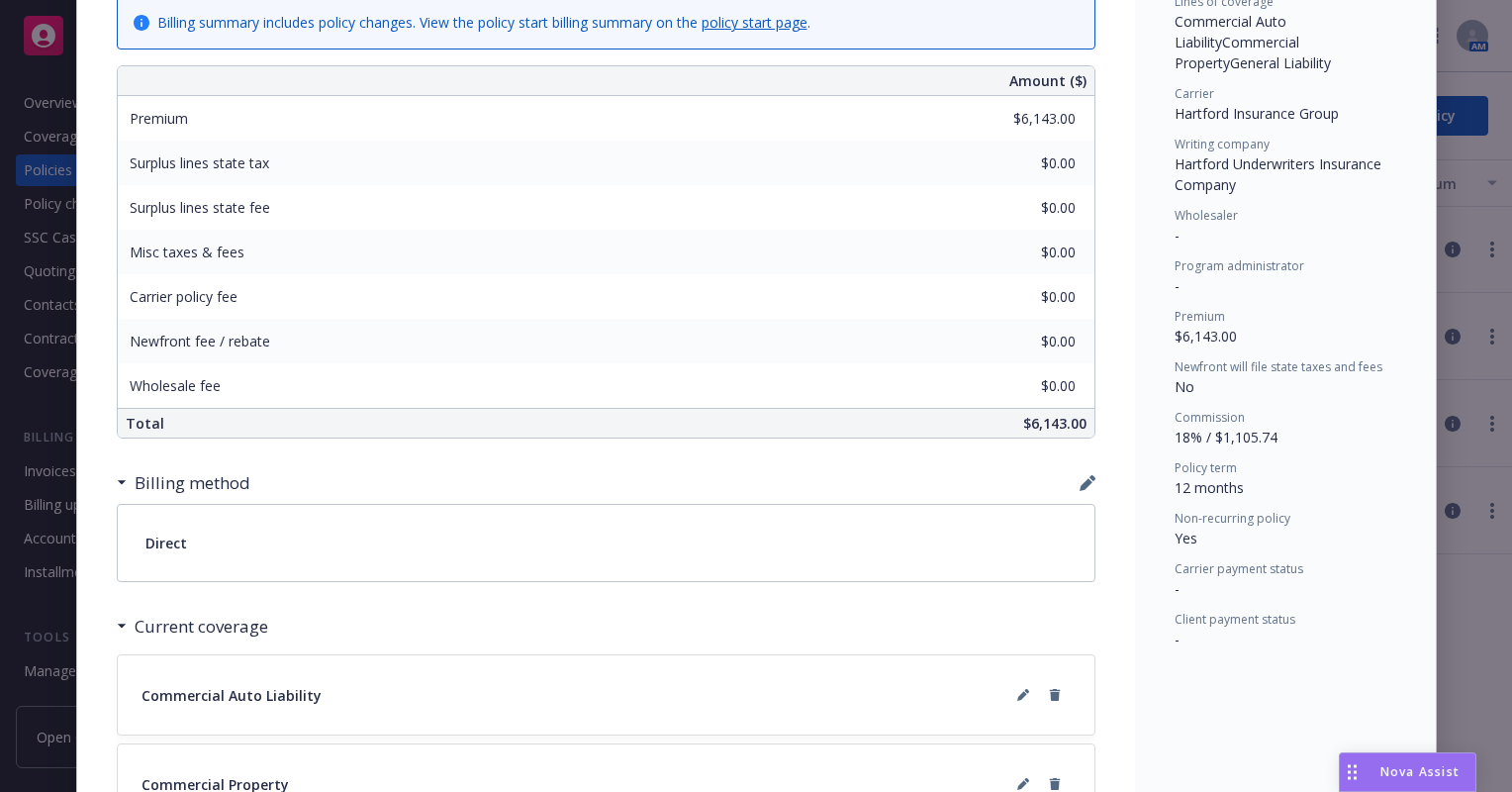 scroll, scrollTop: 935, scrollLeft: 0, axis: vertical 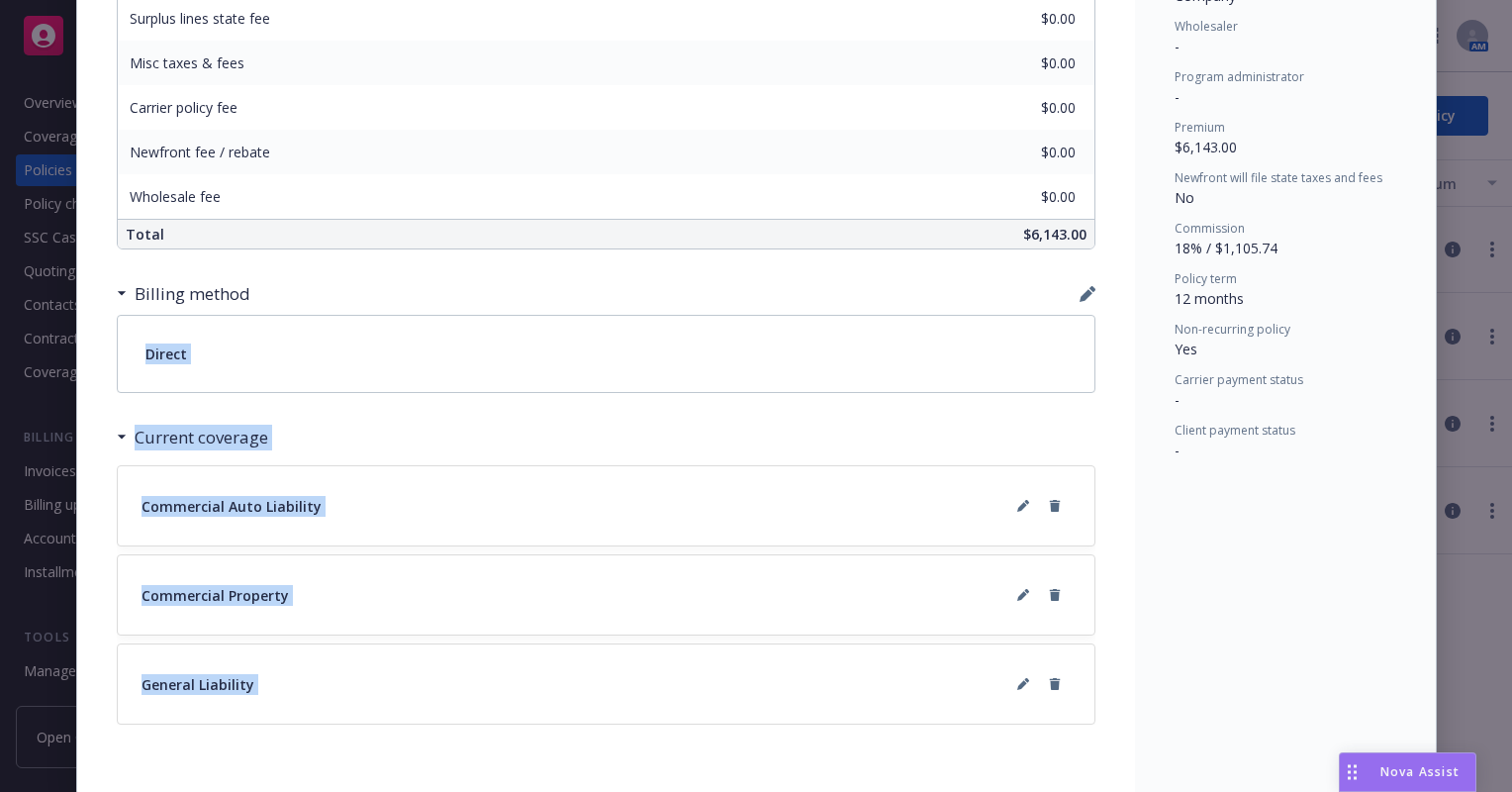drag, startPoint x: 970, startPoint y: 309, endPoint x: 882, endPoint y: 842, distance: 540.2157 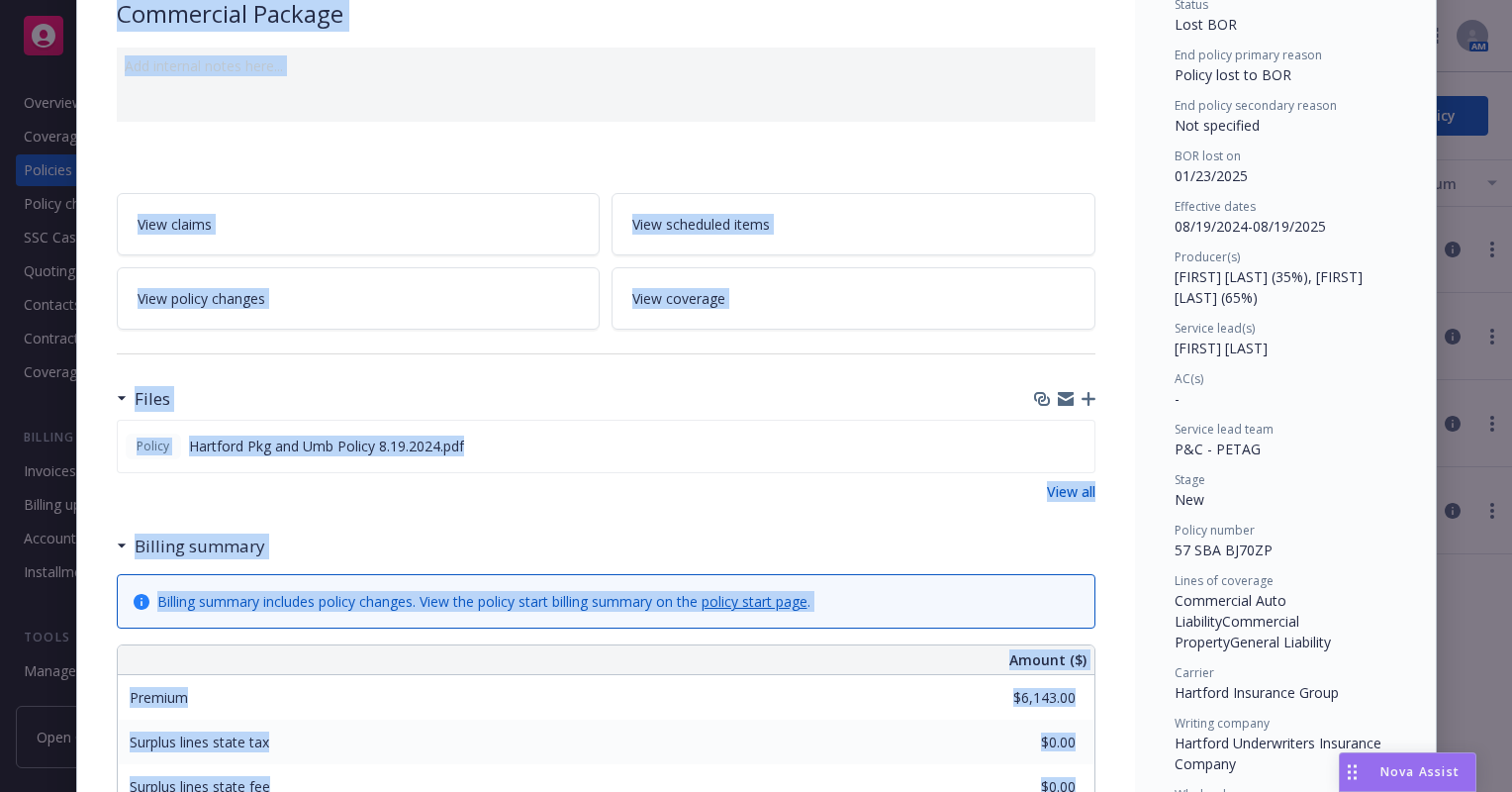 scroll, scrollTop: 0, scrollLeft: 0, axis: both 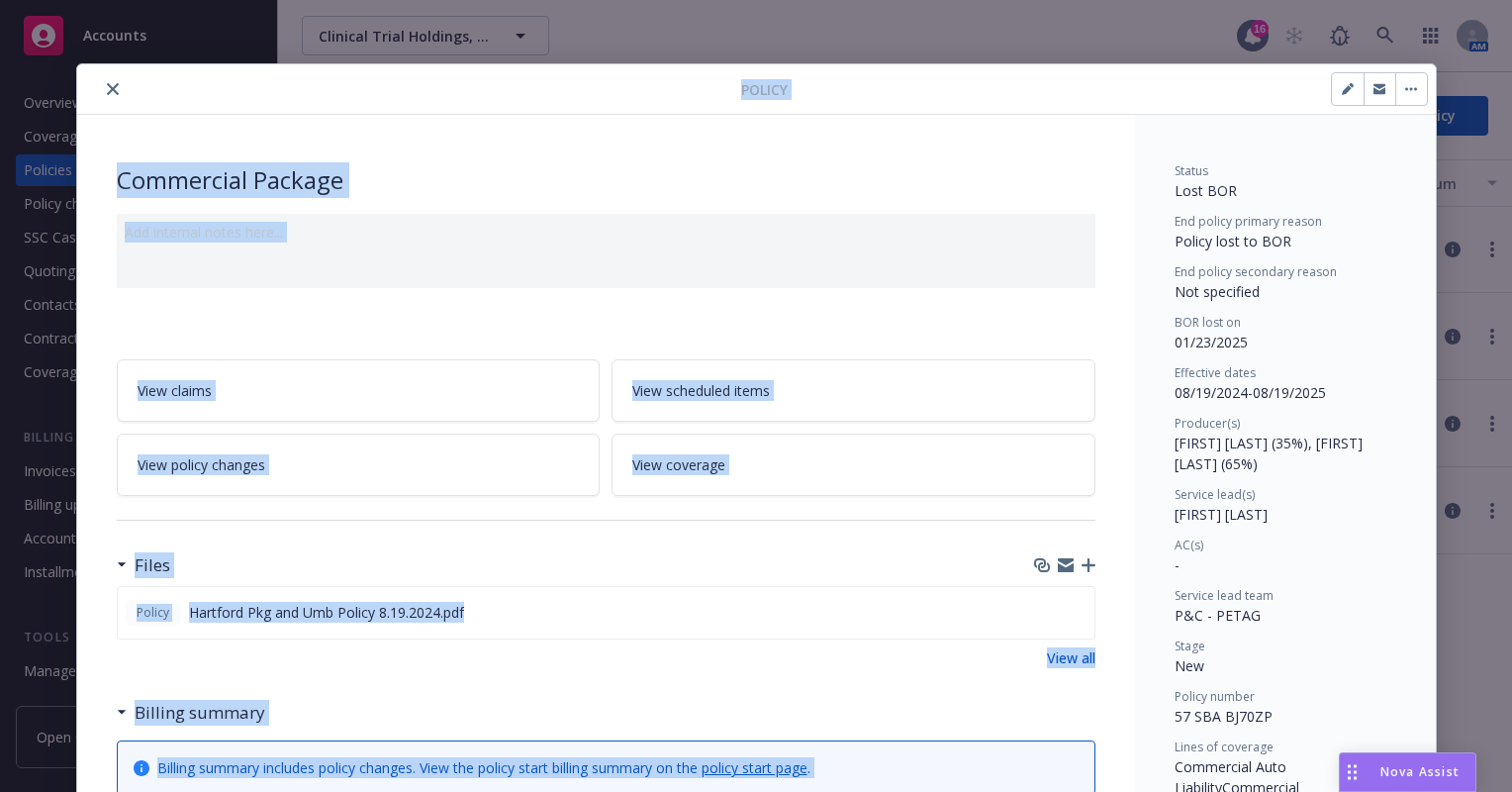 click on "Commercial Package" at bounding box center [606, 180] 